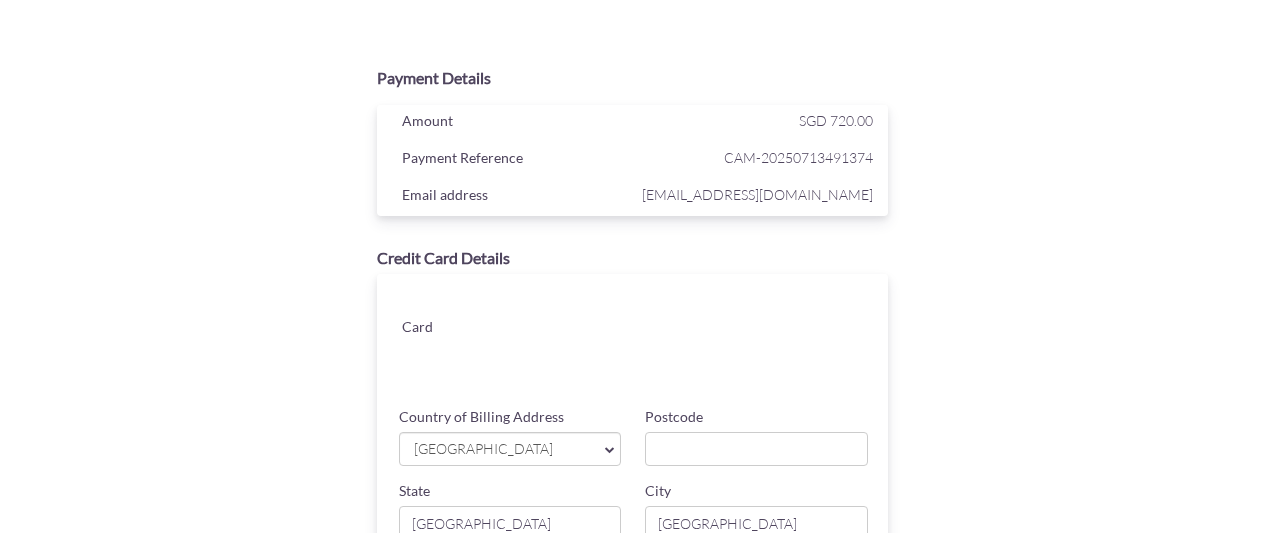 scroll, scrollTop: 0, scrollLeft: 0, axis: both 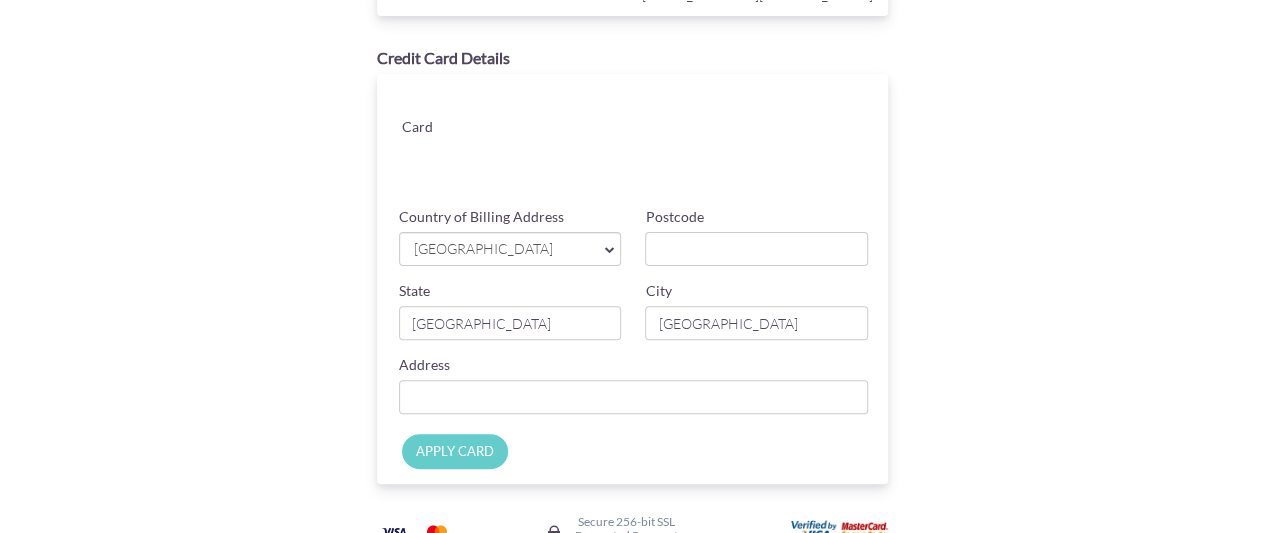 click at bounding box center (694, 184) 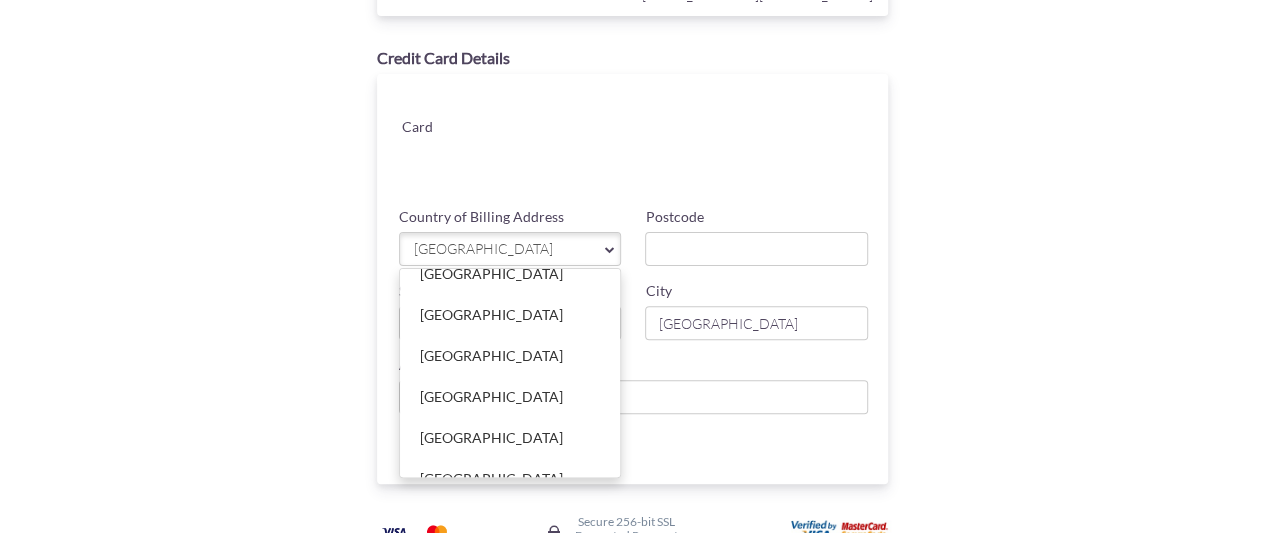 scroll, scrollTop: 8900, scrollLeft: 0, axis: vertical 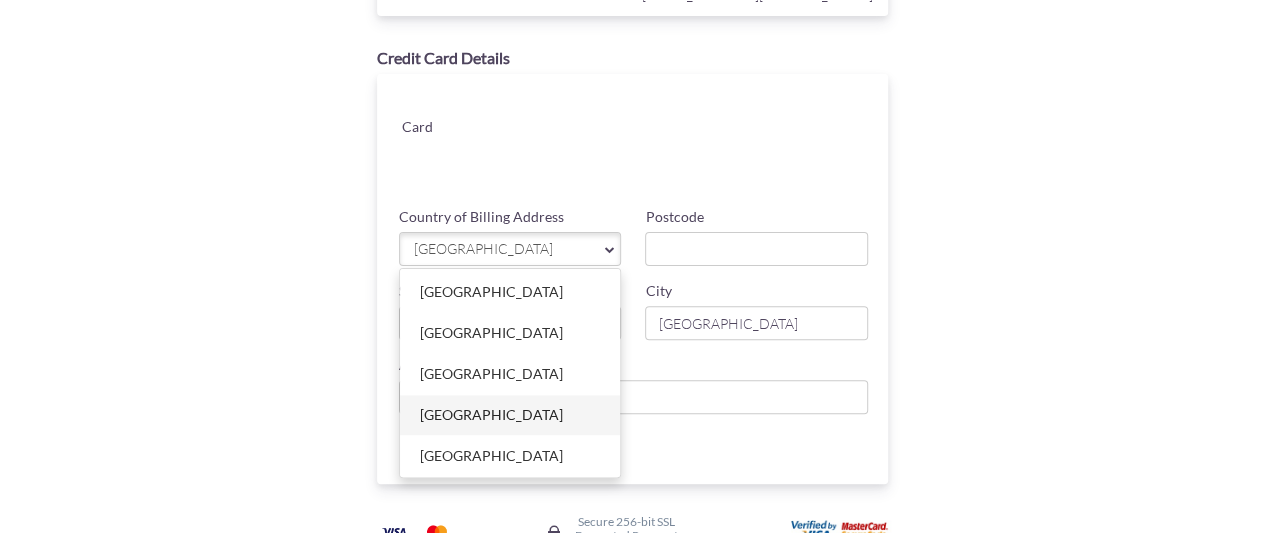 click on "[GEOGRAPHIC_DATA]" at bounding box center (510, 415) 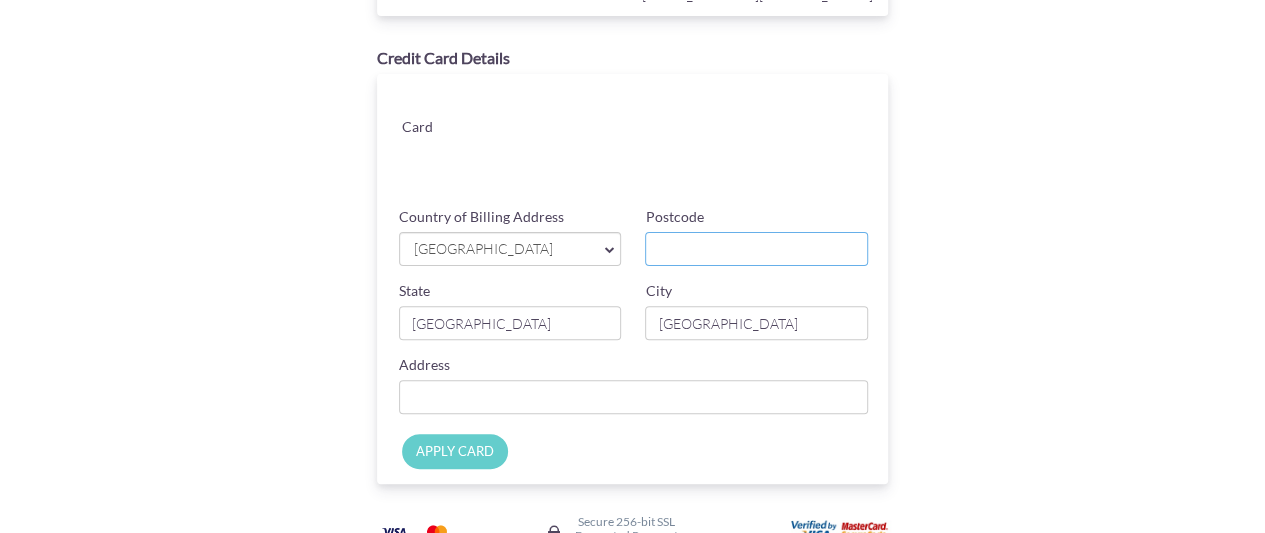 click on "Postcode" at bounding box center [756, 249] 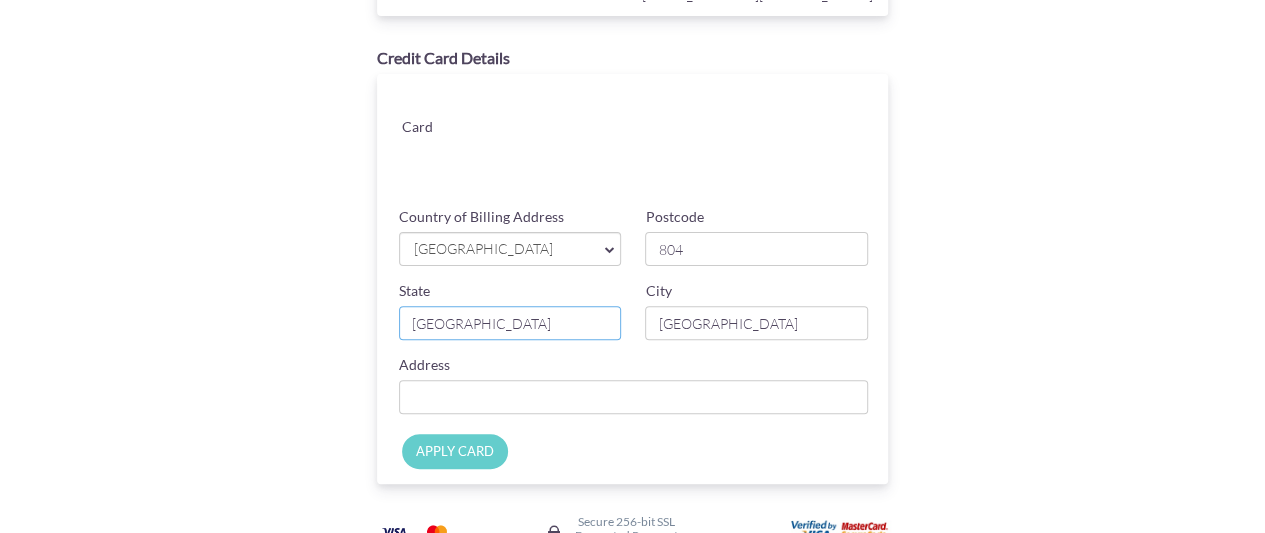 click on "[GEOGRAPHIC_DATA]" at bounding box center (510, 323) 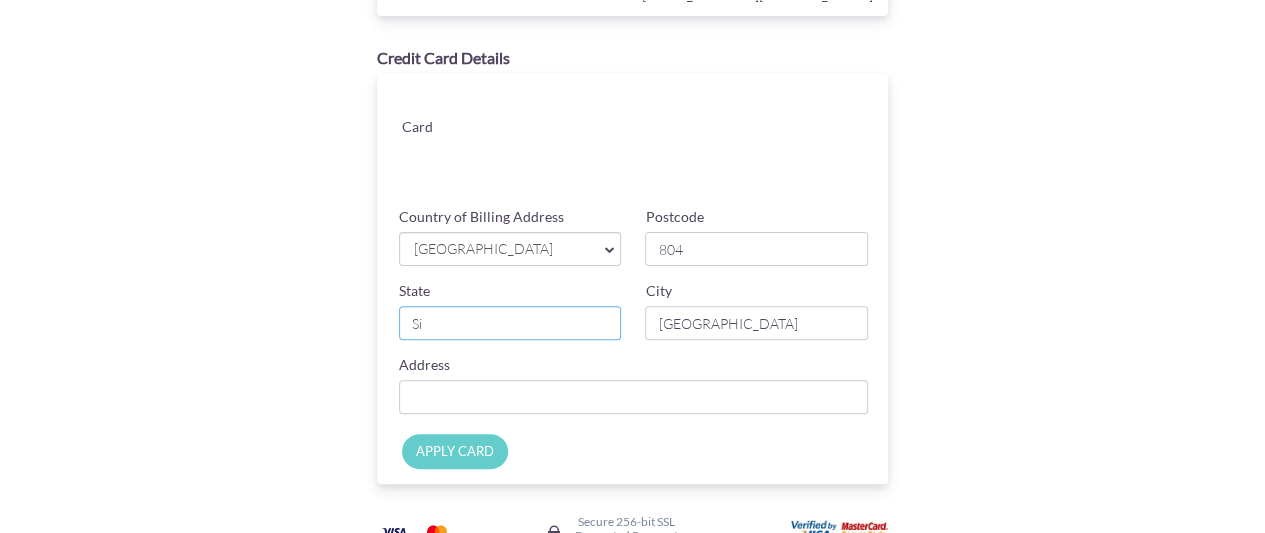 type on "S" 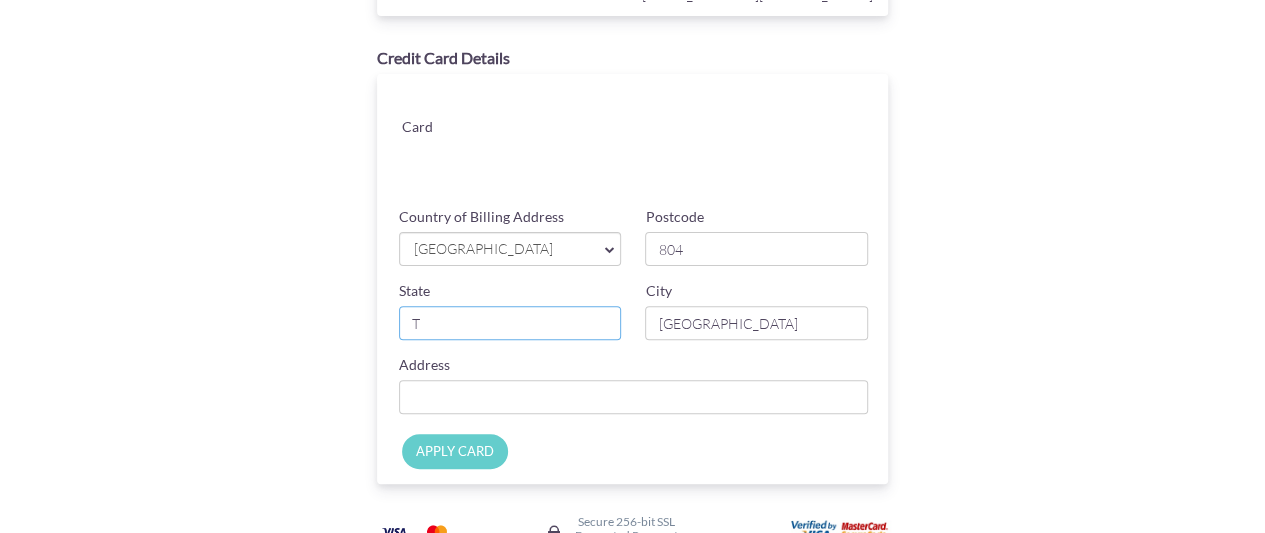 type on "[GEOGRAPHIC_DATA]" 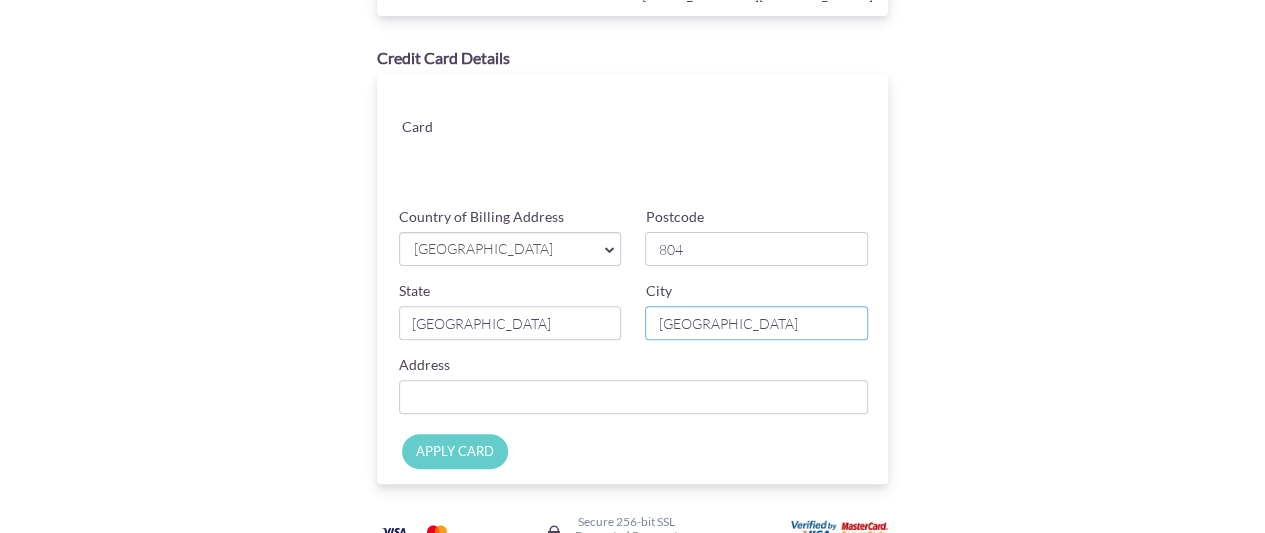 click on "[GEOGRAPHIC_DATA]" at bounding box center (756, 323) 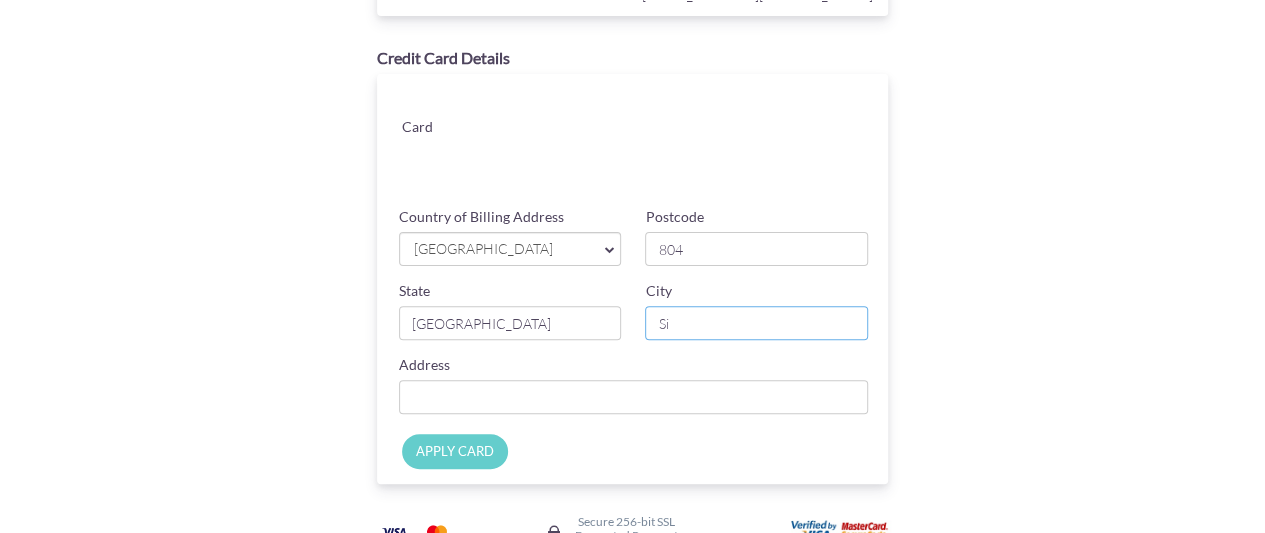 type on "S" 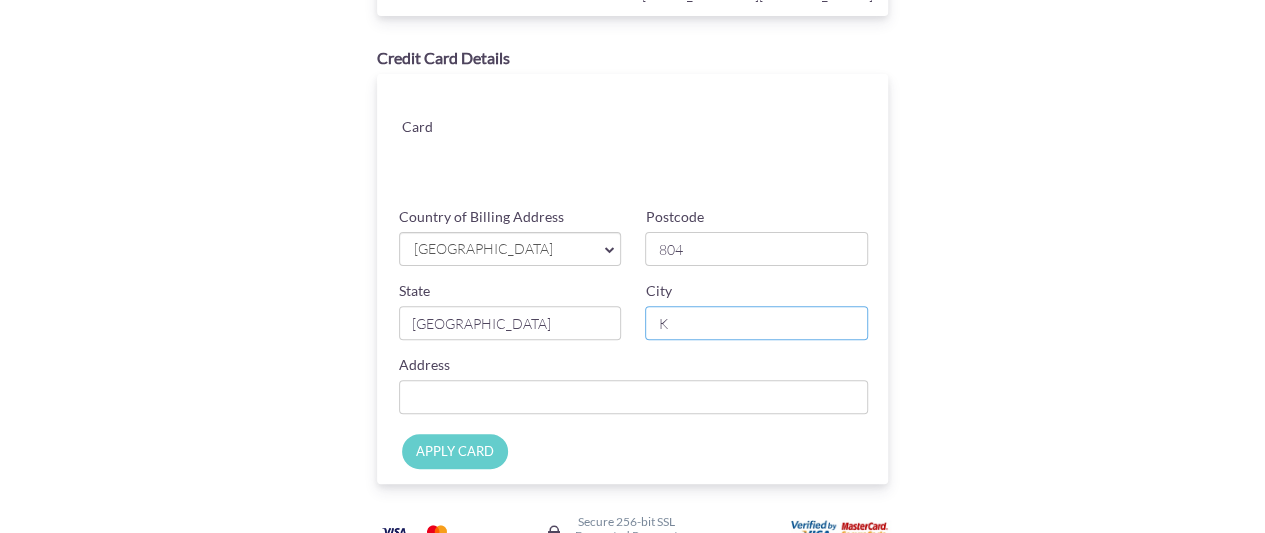 type on "[GEOGRAPHIC_DATA]" 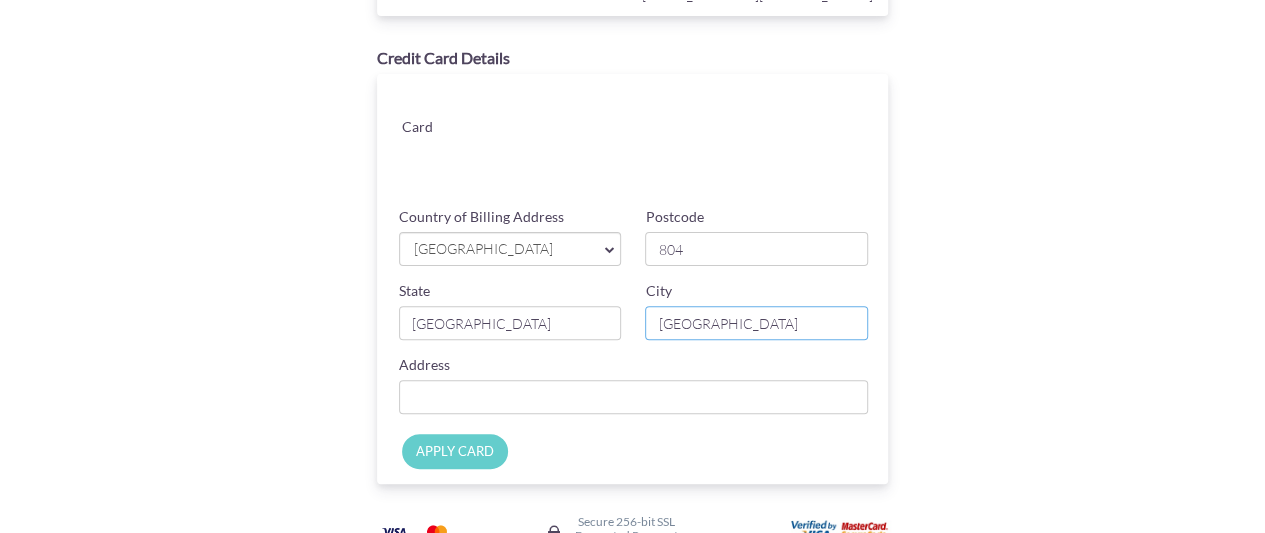 scroll, scrollTop: 300, scrollLeft: 0, axis: vertical 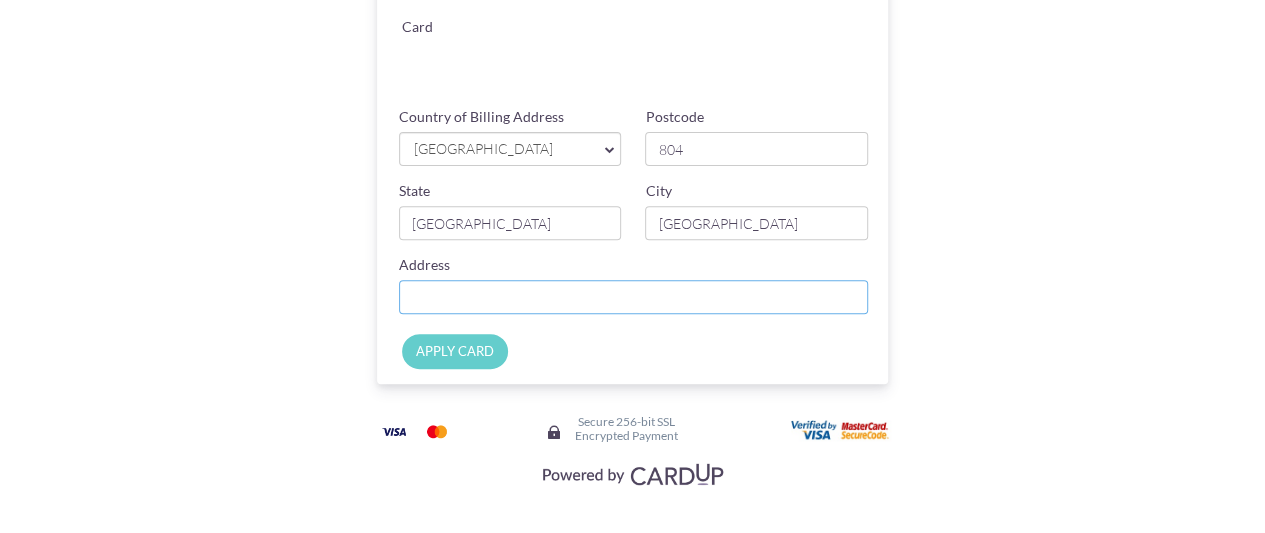 click on "Country of Billing Address" at bounding box center (634, 297) 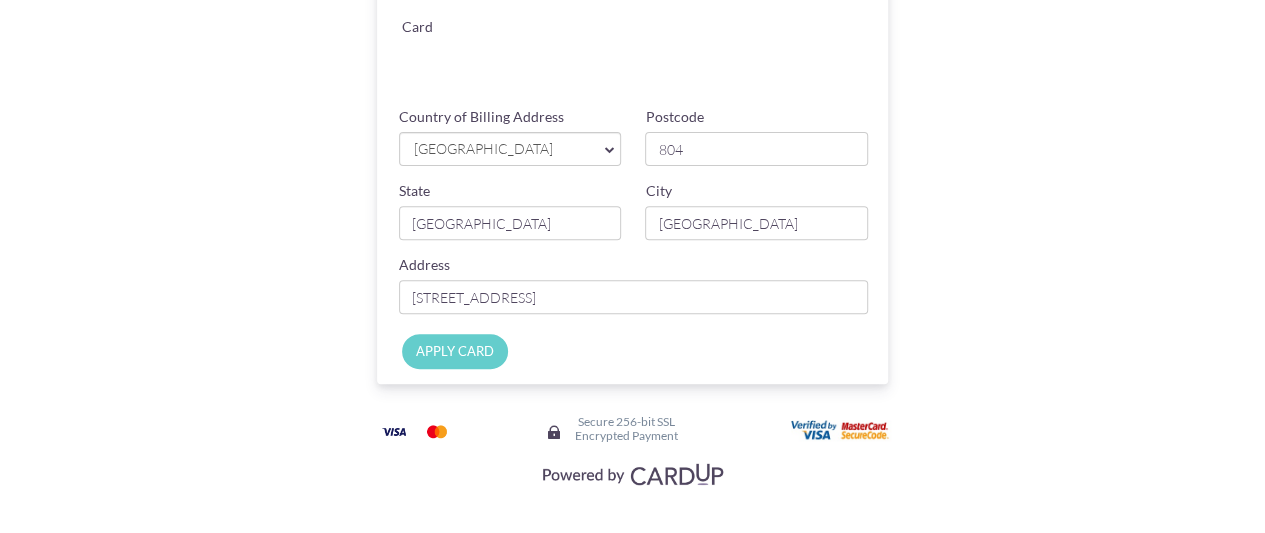 click on "APPLY CARD" at bounding box center [455, 351] 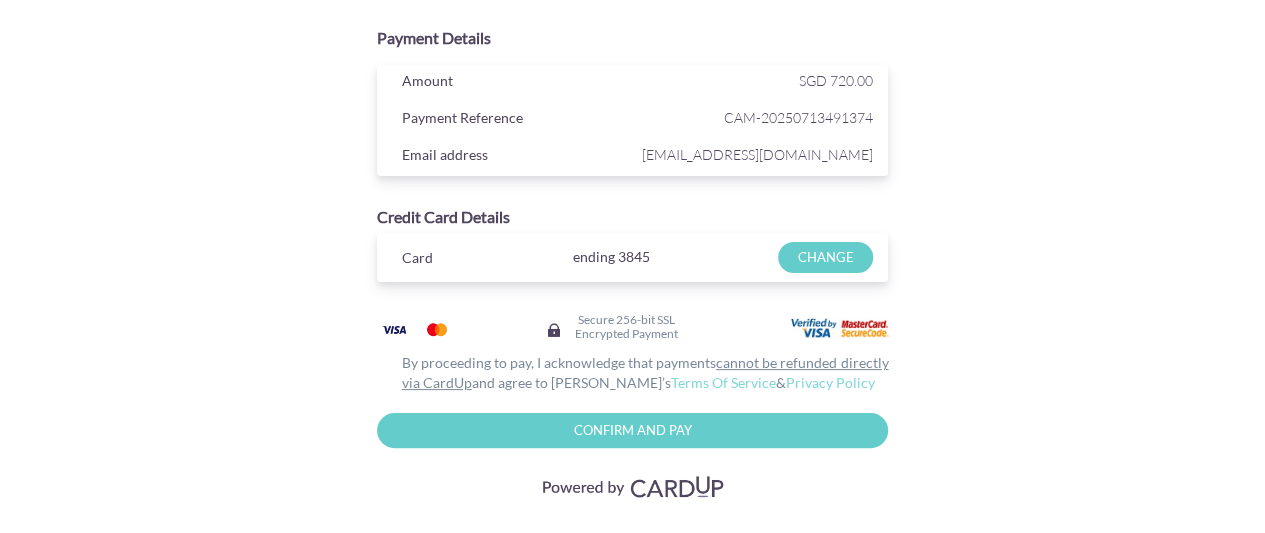 scroll, scrollTop: 62, scrollLeft: 0, axis: vertical 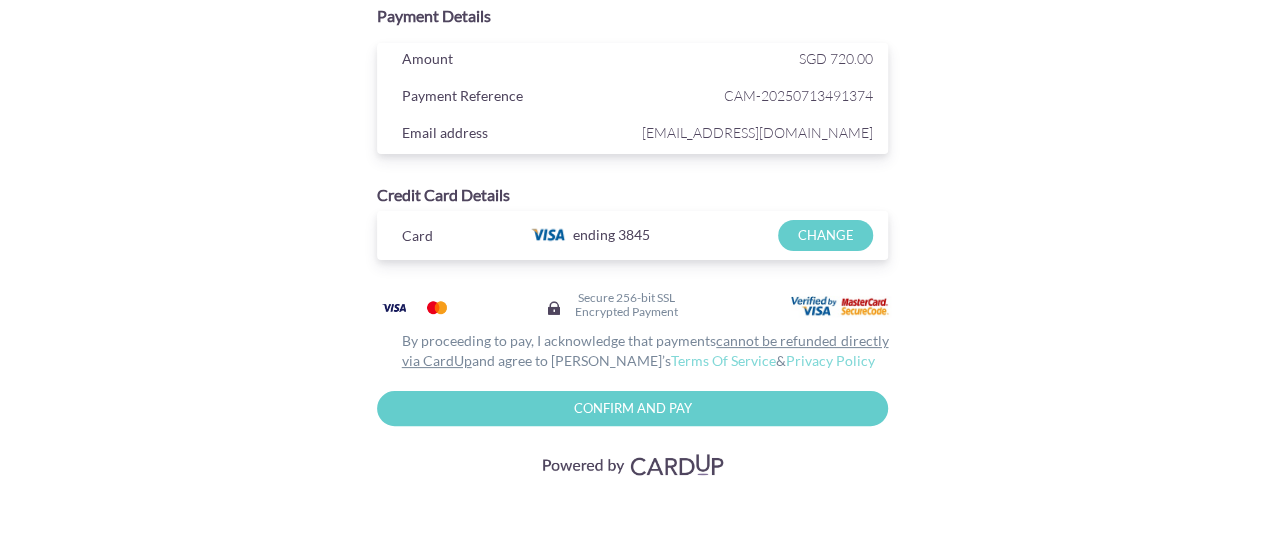 click on "Confirm and Pay" at bounding box center [633, 408] 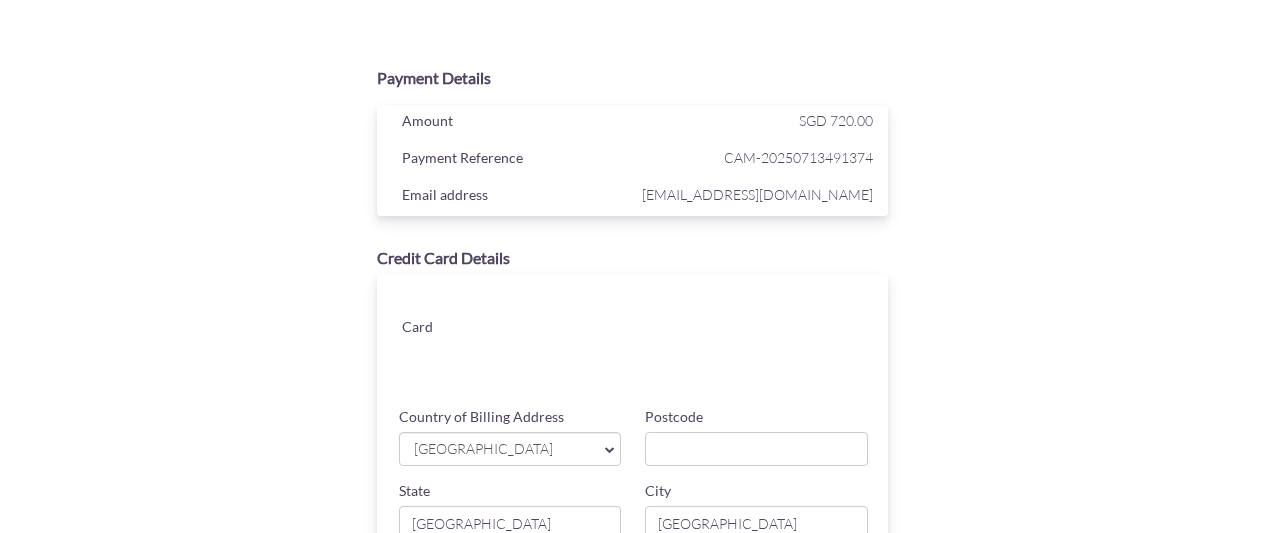 scroll, scrollTop: 0, scrollLeft: 0, axis: both 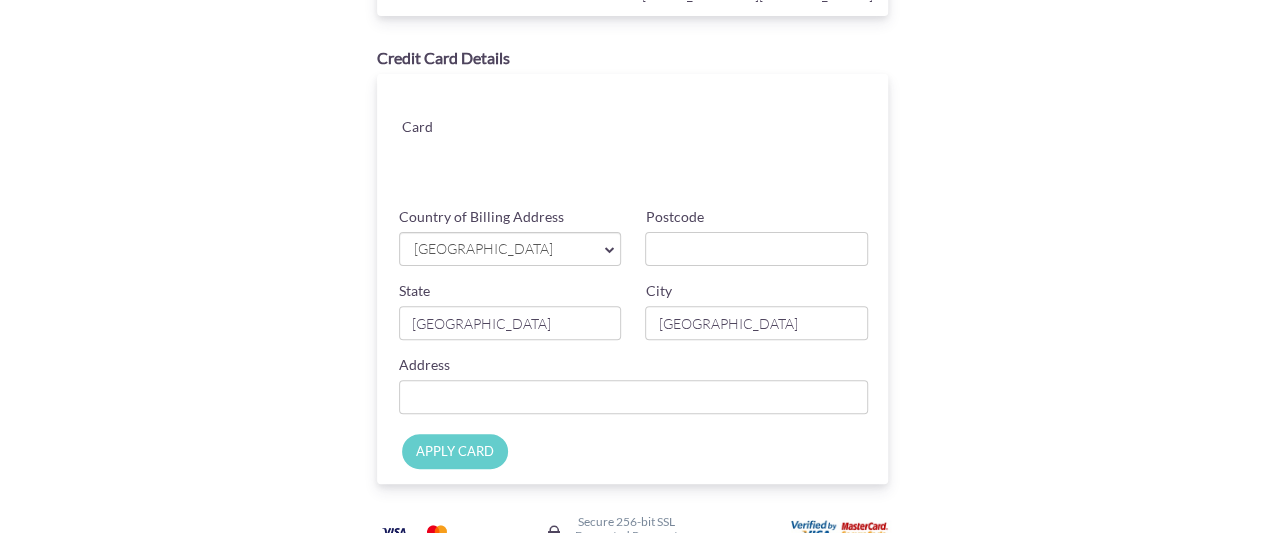 click on "[GEOGRAPHIC_DATA]" at bounding box center (500, 249) 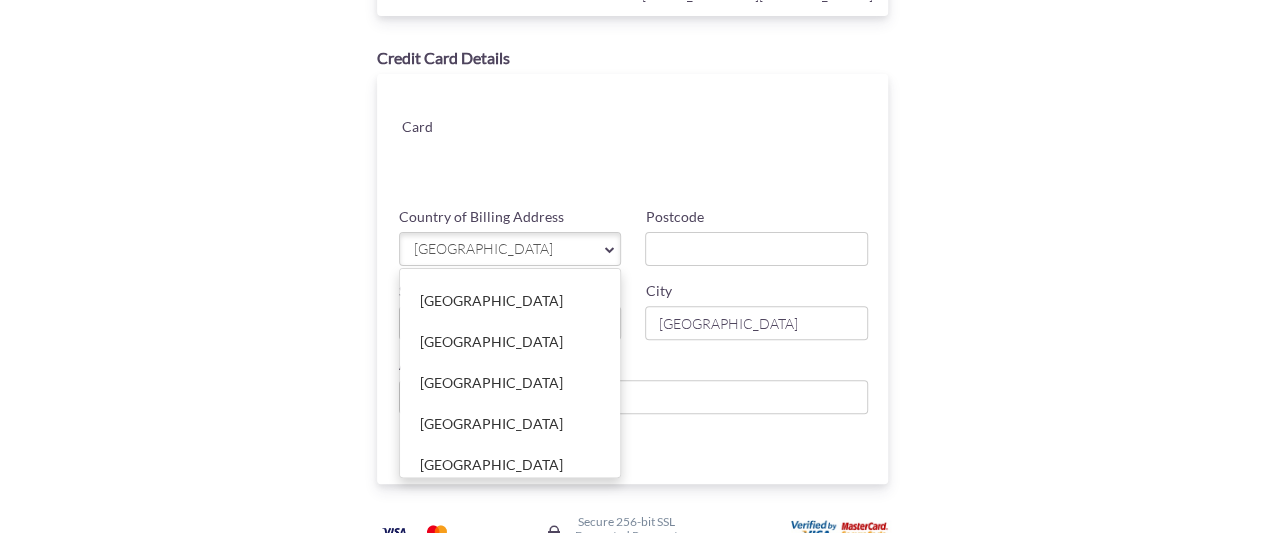 scroll, scrollTop: 8900, scrollLeft: 0, axis: vertical 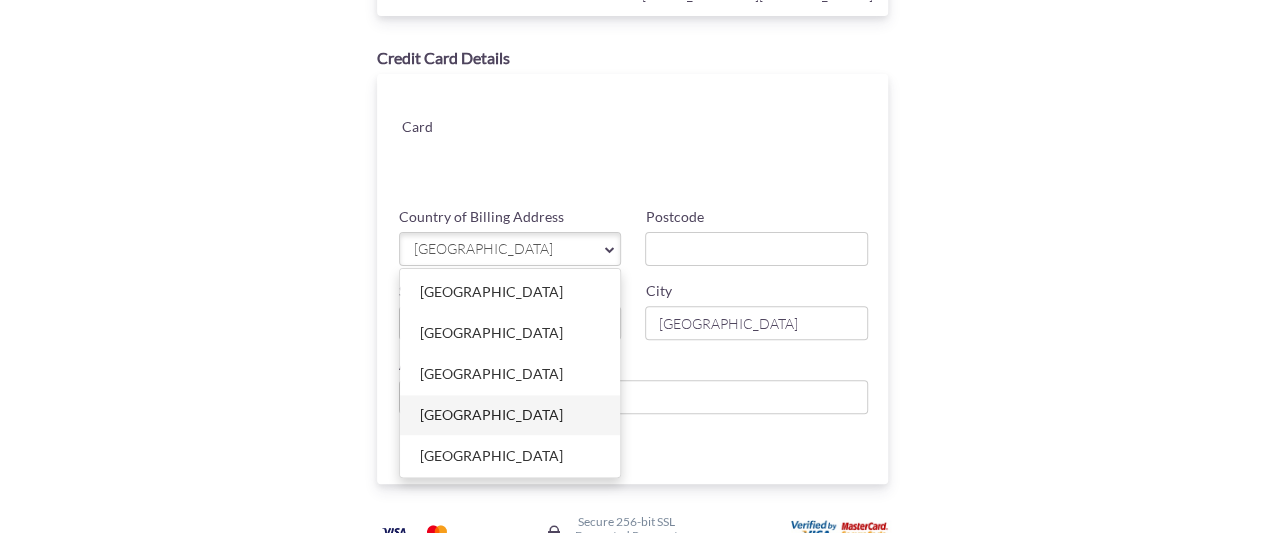 click on "[GEOGRAPHIC_DATA]" at bounding box center [510, 415] 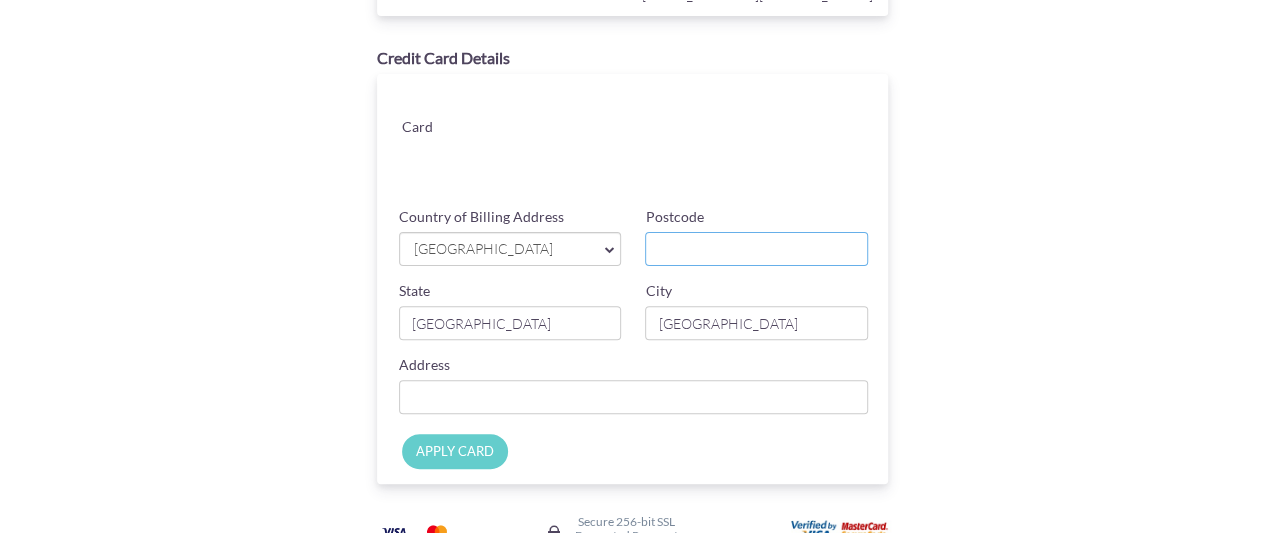 click on "Postcode" at bounding box center [756, 249] 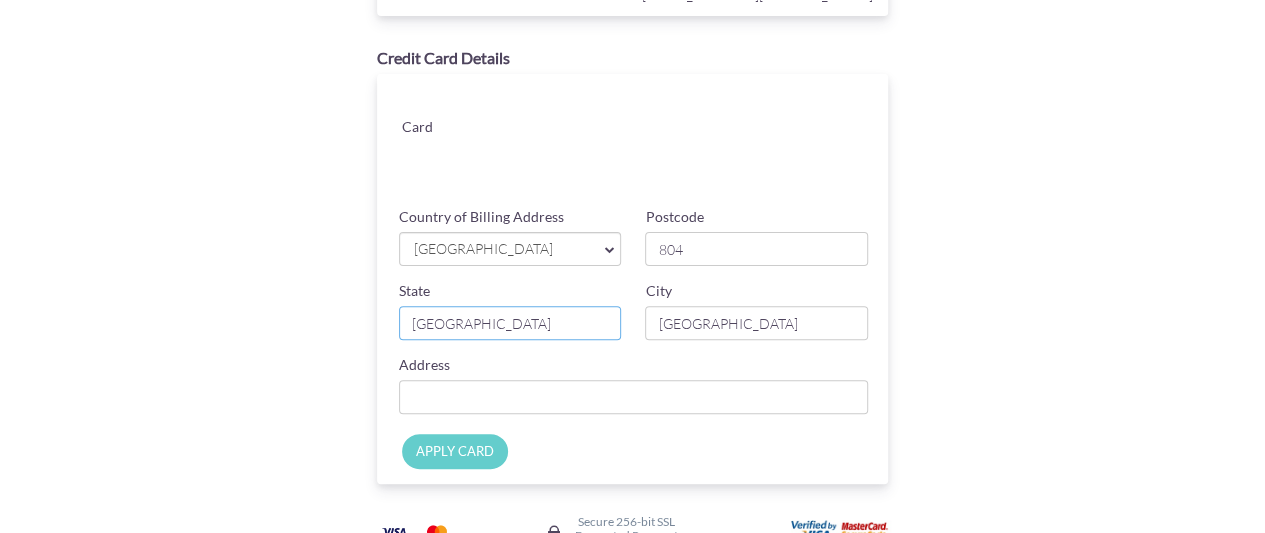 click on "[GEOGRAPHIC_DATA]" at bounding box center [510, 323] 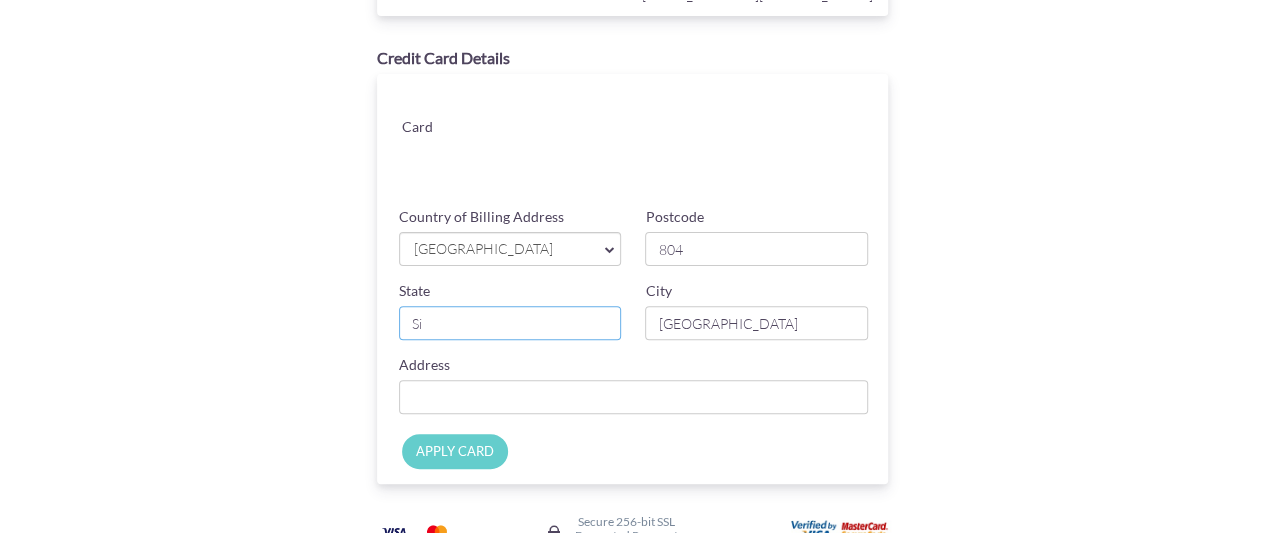 type on "S" 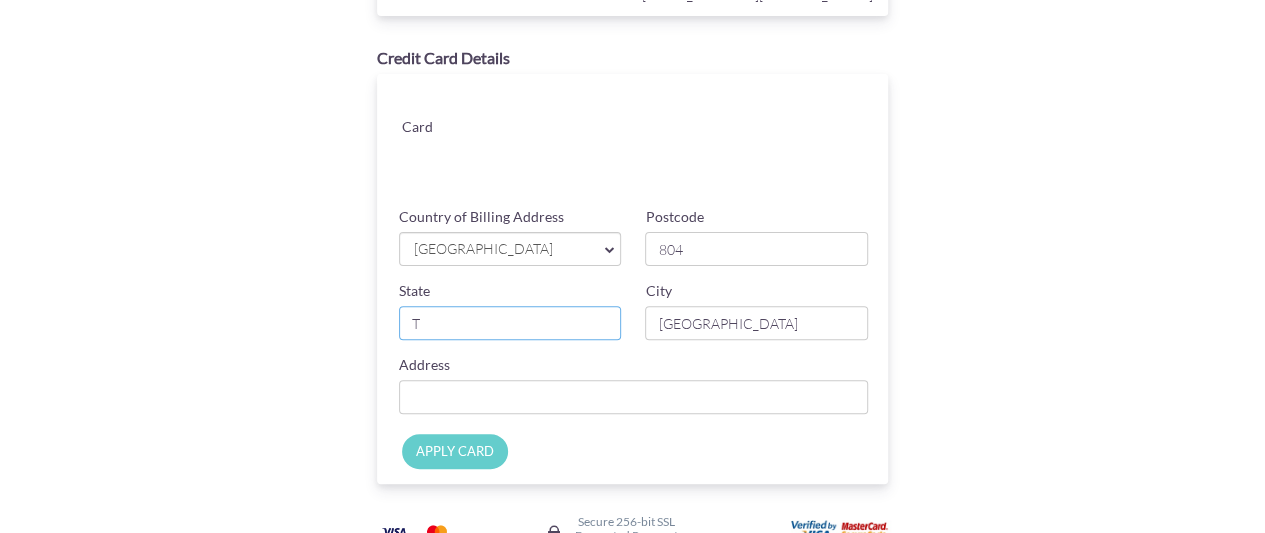 type on "[GEOGRAPHIC_DATA]" 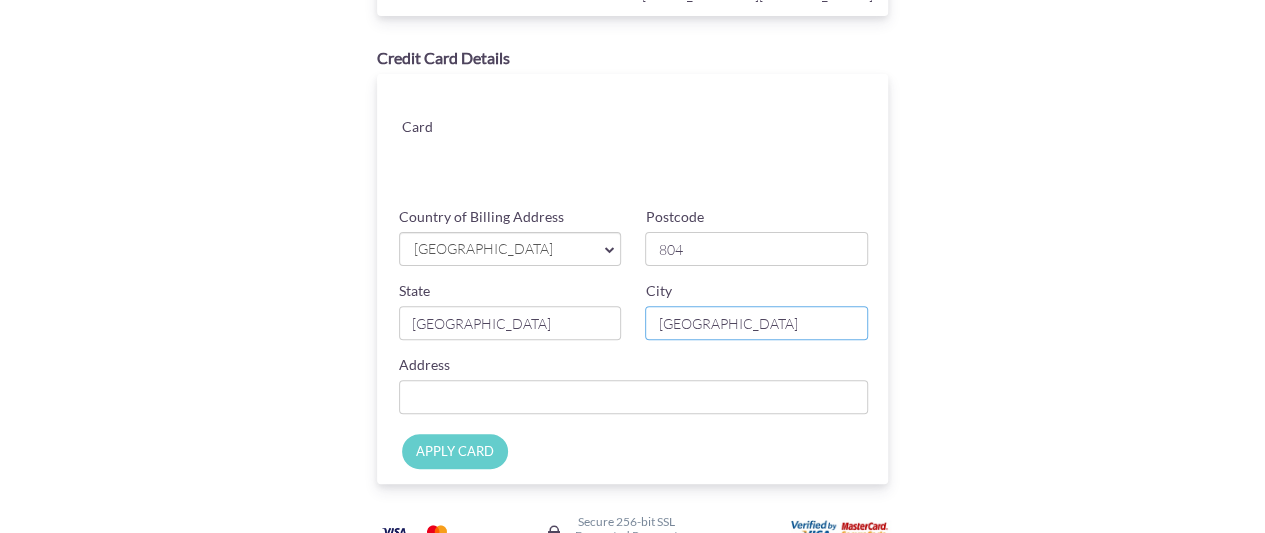 click on "[GEOGRAPHIC_DATA]" at bounding box center [756, 323] 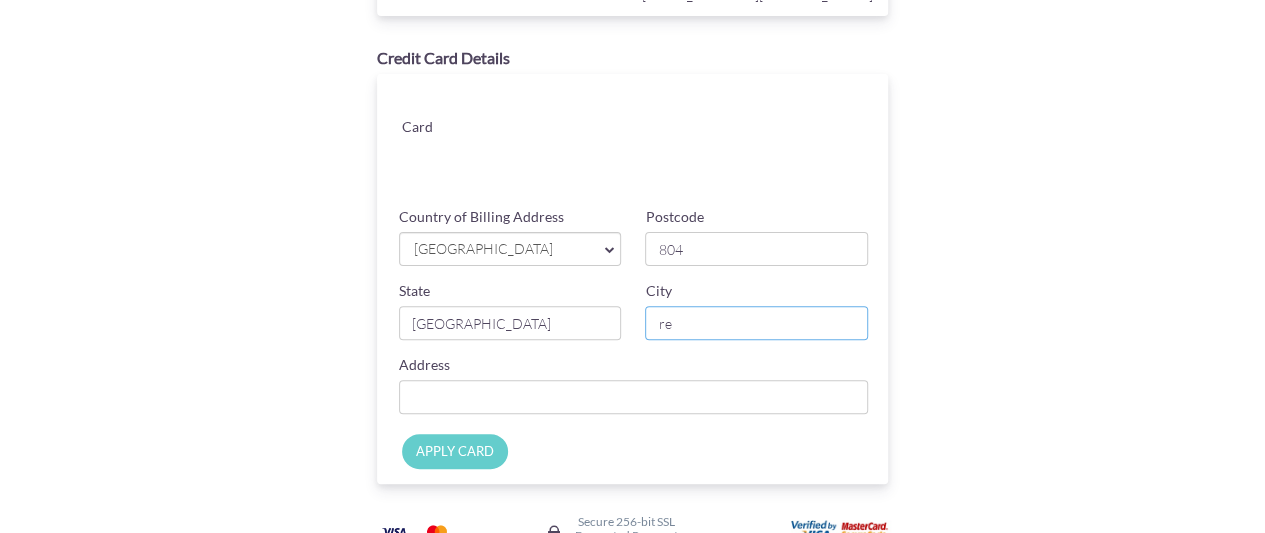 type on "r" 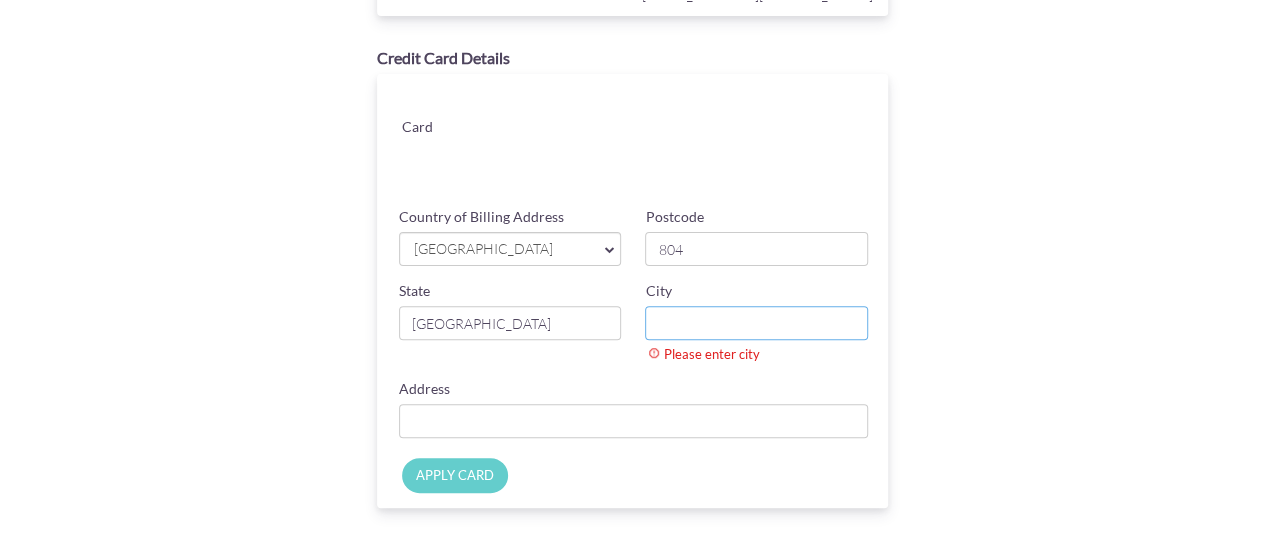 type on "T" 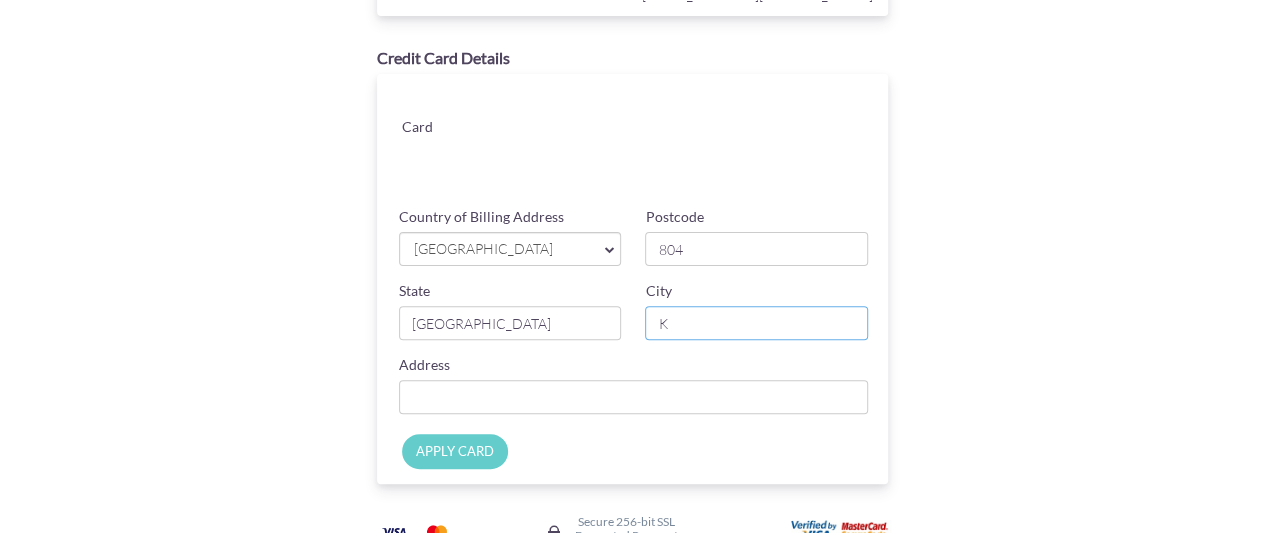 type on "[GEOGRAPHIC_DATA]" 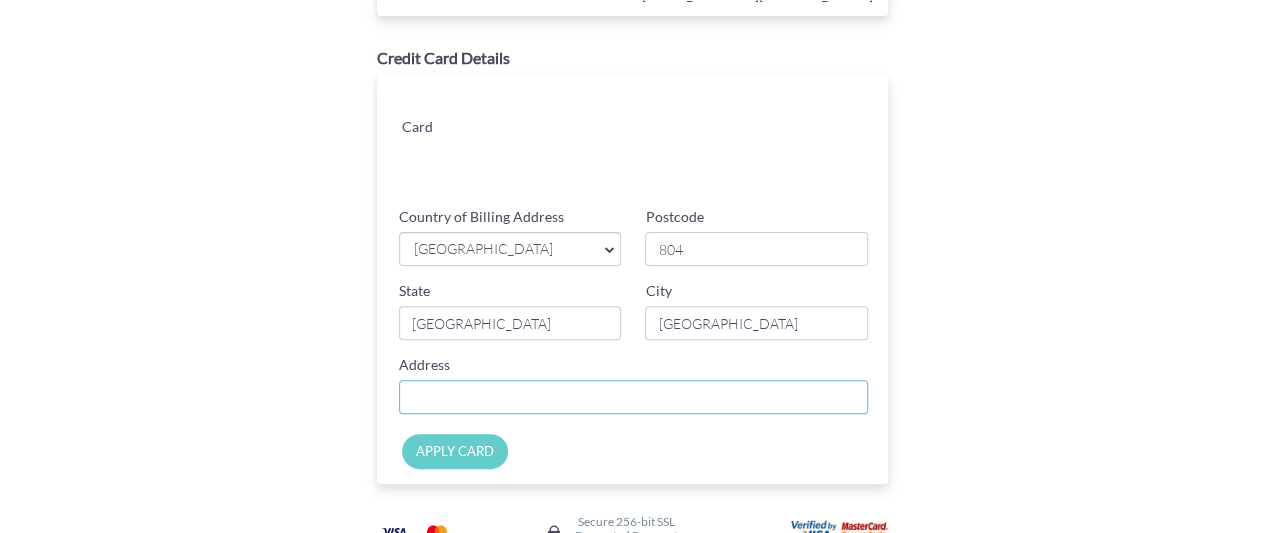 click on "Country of Billing Address" at bounding box center [634, 397] 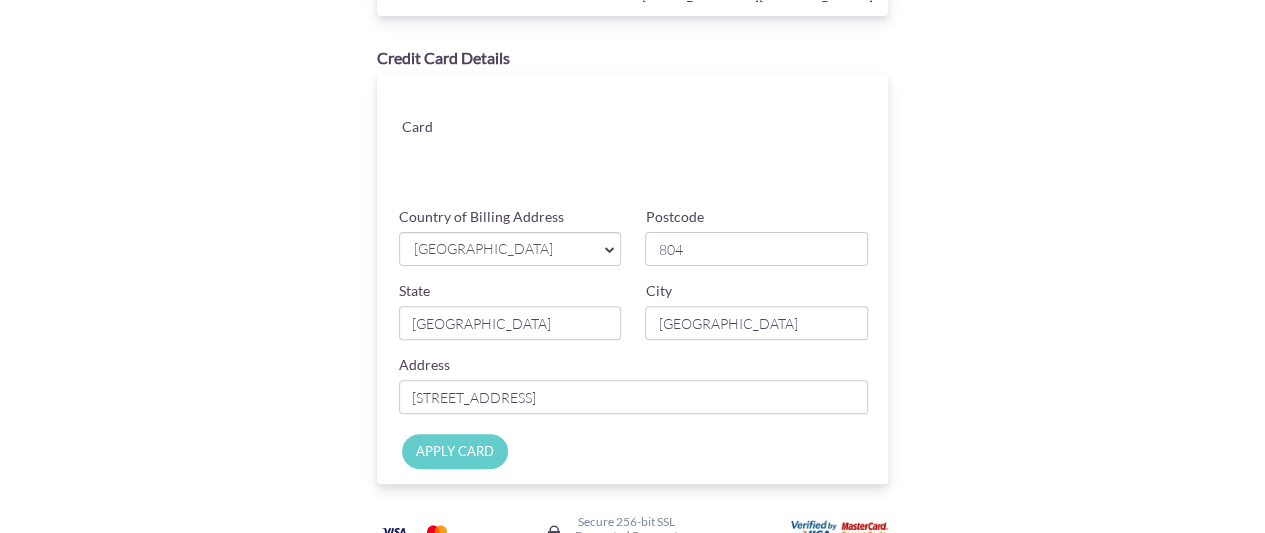 click on "APPLY CARD" at bounding box center [455, 451] 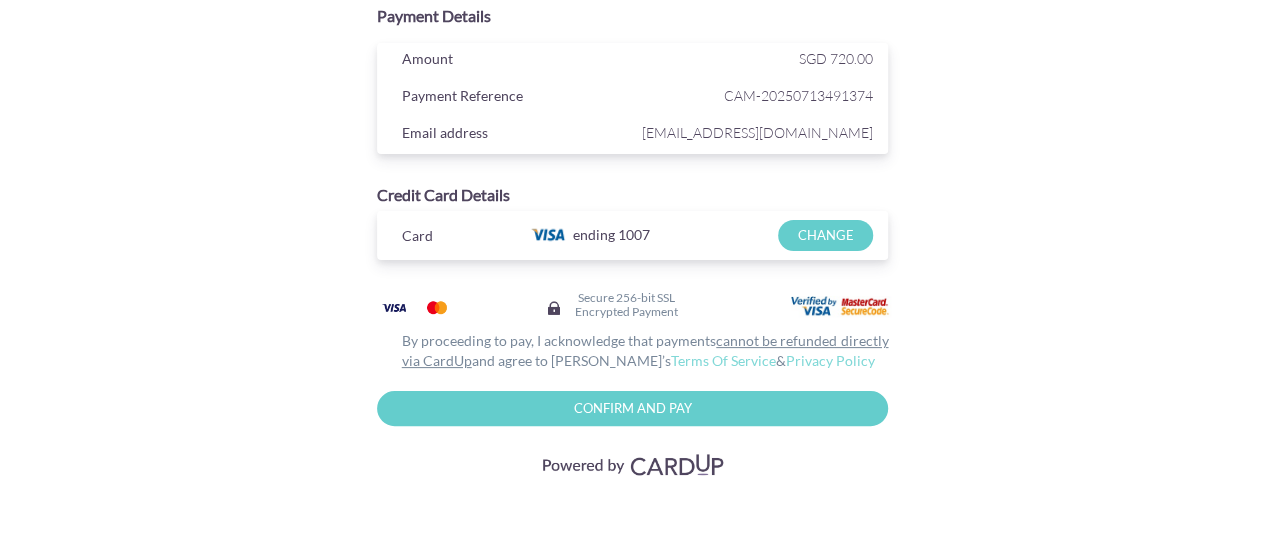scroll, scrollTop: 62, scrollLeft: 0, axis: vertical 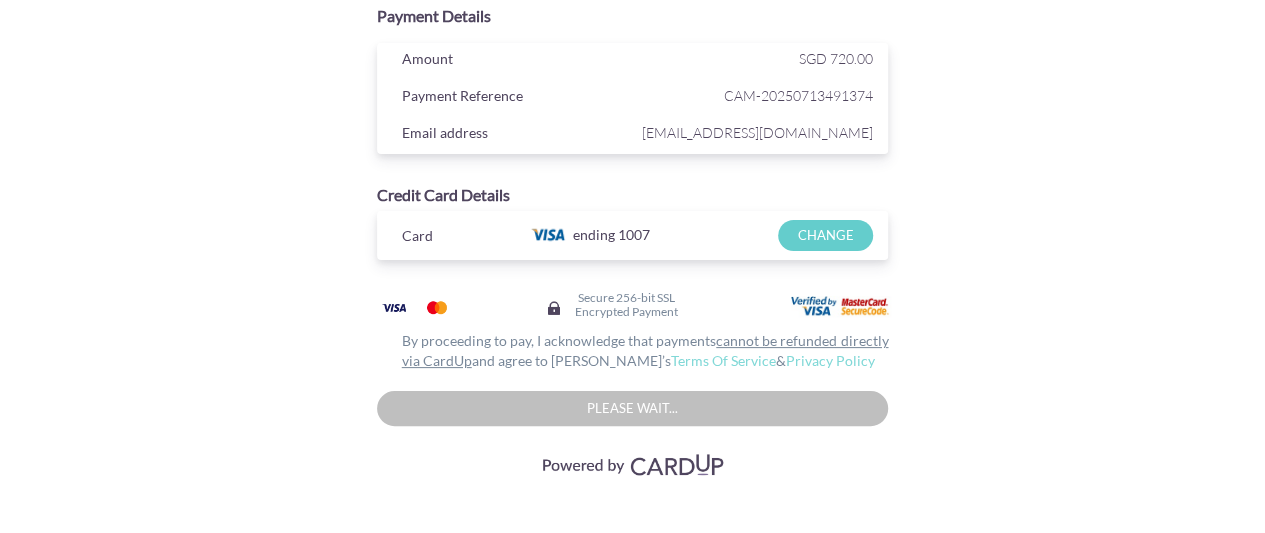 type on "Please wait..." 